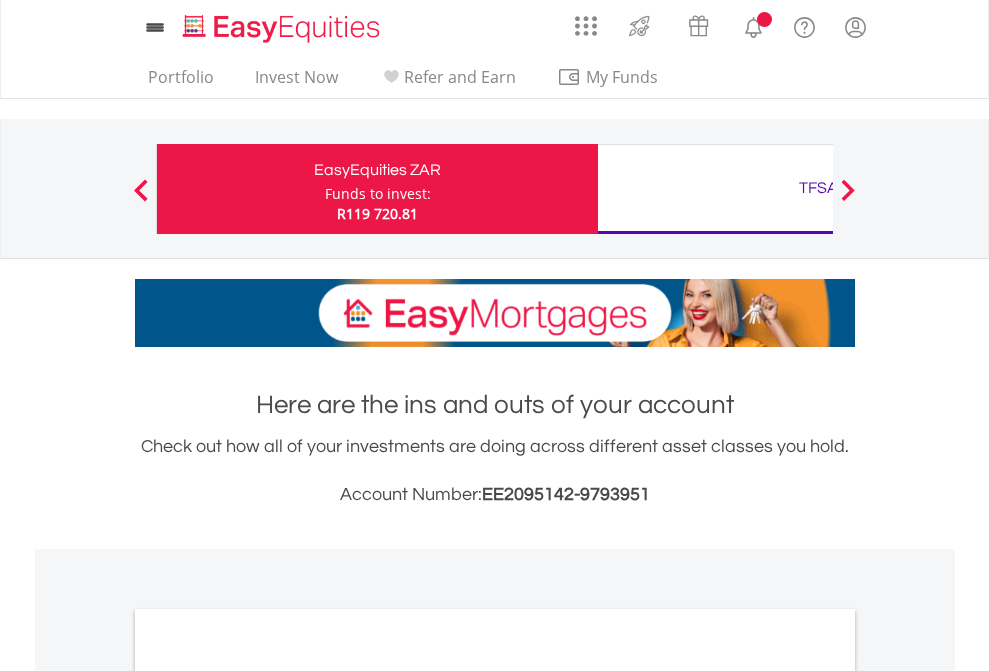 scroll, scrollTop: 0, scrollLeft: 0, axis: both 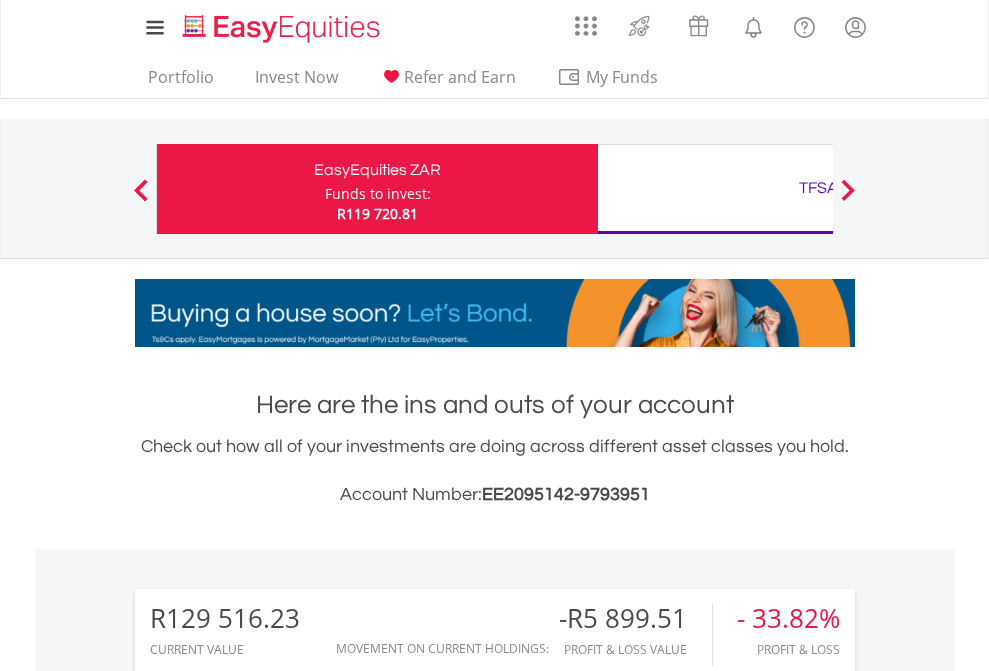 click on "Funds to invest:" at bounding box center [378, 194] 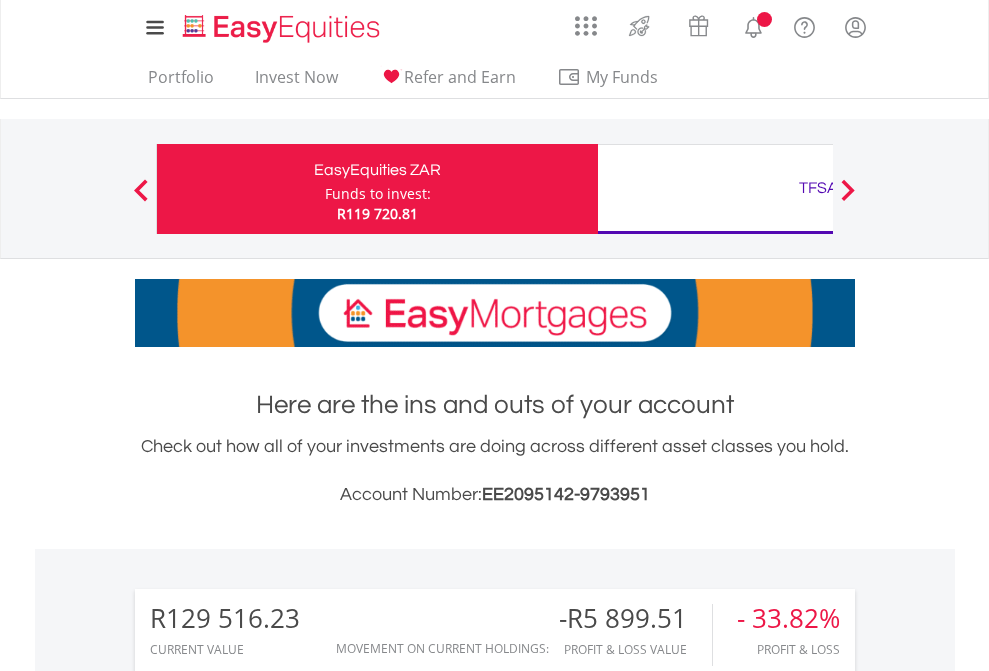 scroll, scrollTop: 671, scrollLeft: 0, axis: vertical 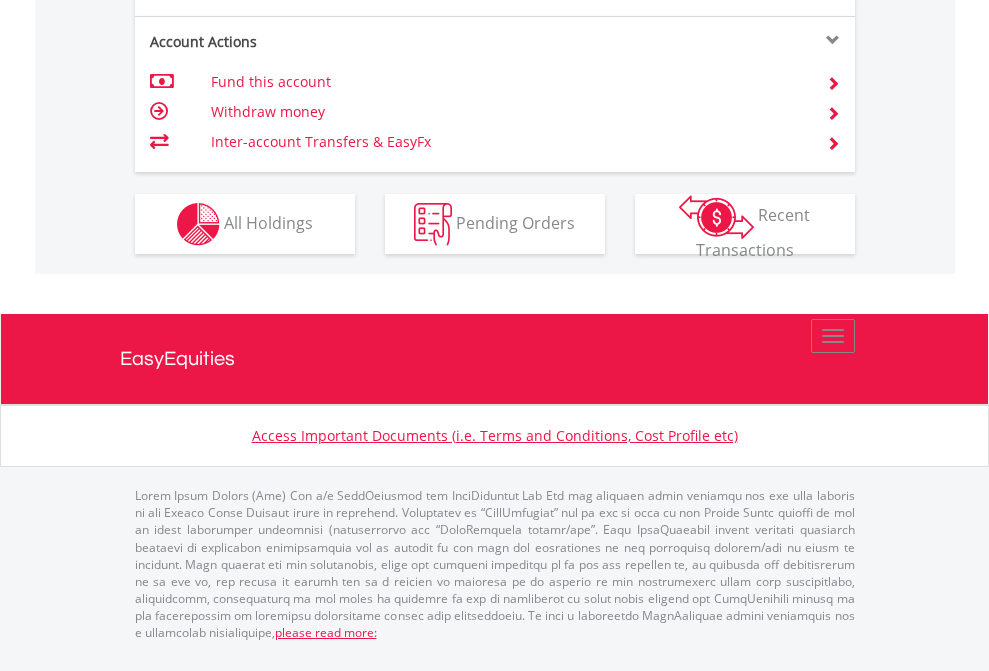 click on "Investment types" at bounding box center (706, -337) 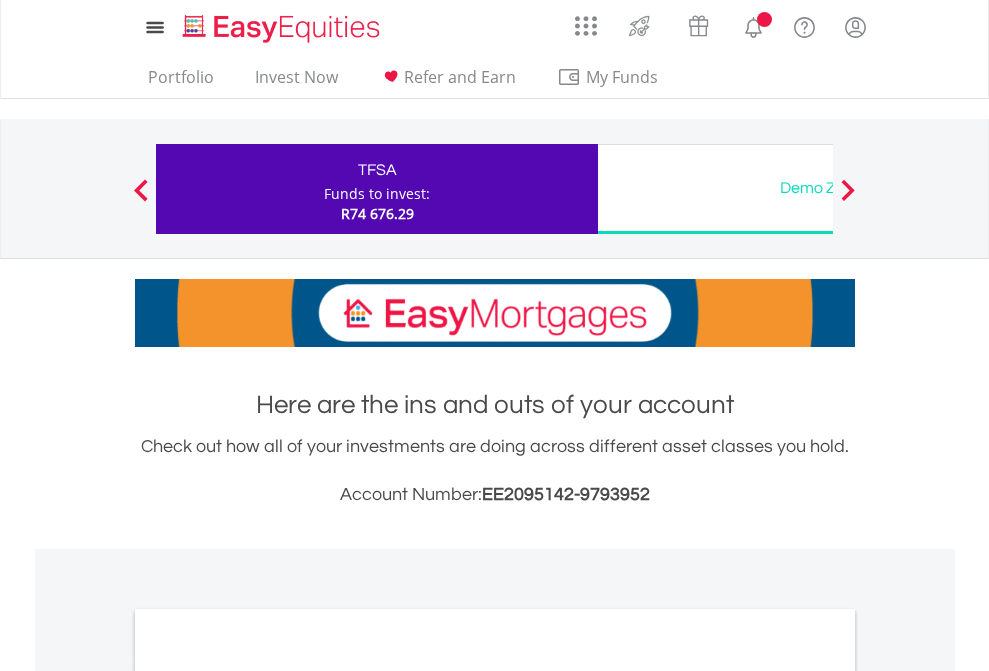 scroll, scrollTop: 0, scrollLeft: 0, axis: both 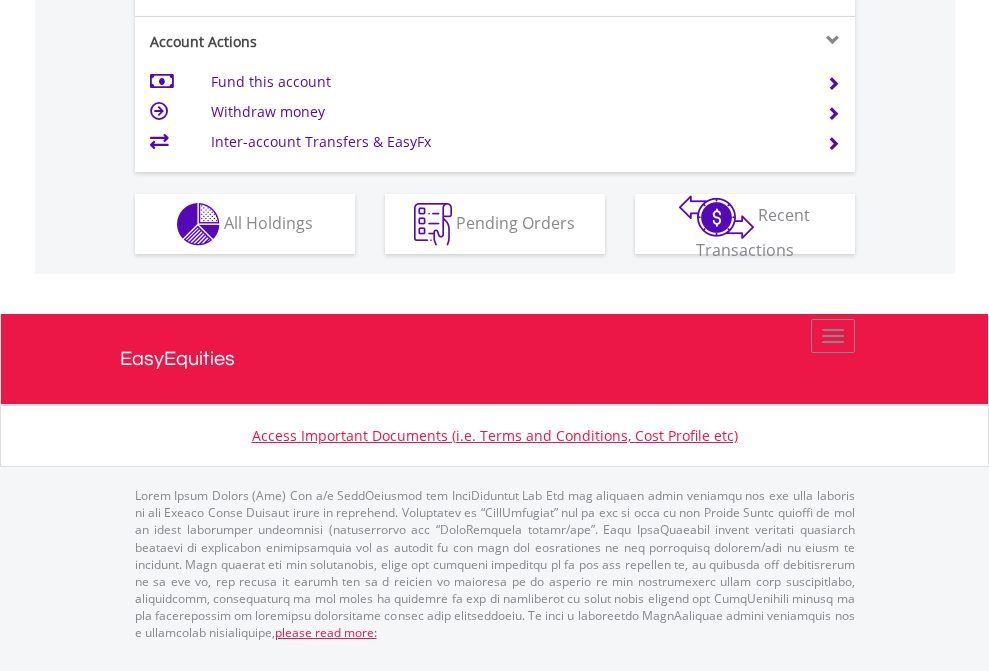 click on "Investment types" at bounding box center (706, -337) 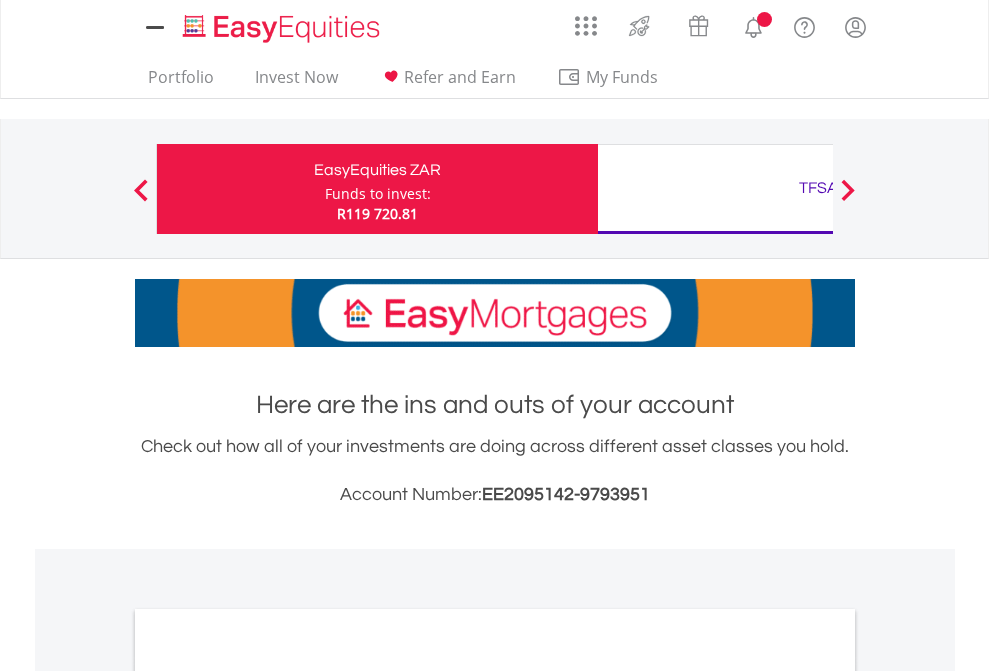 scroll, scrollTop: 0, scrollLeft: 0, axis: both 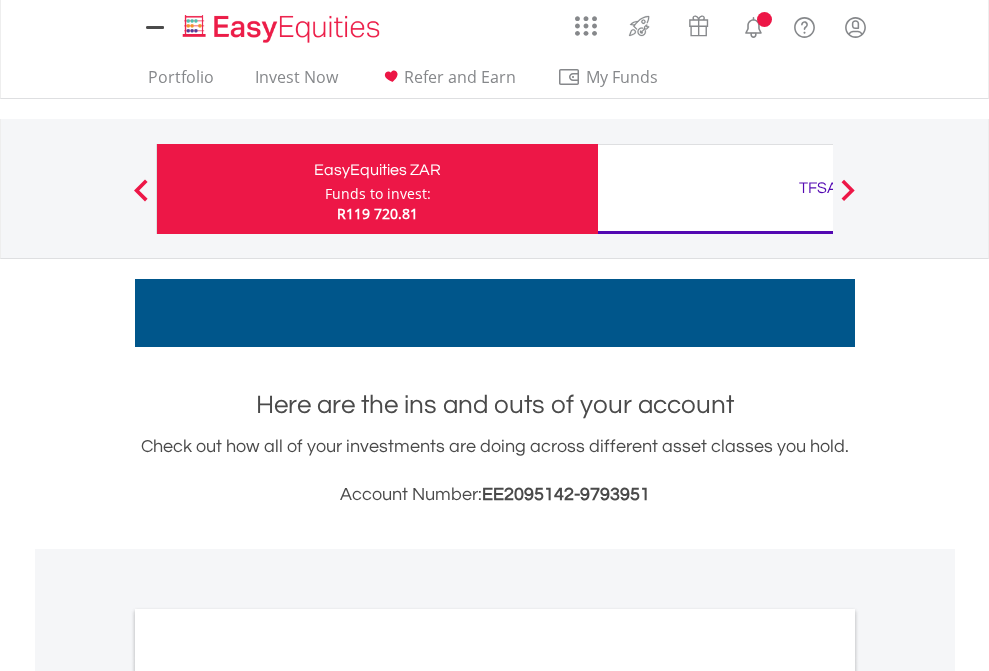 click on "All Holdings" at bounding box center [268, 1096] 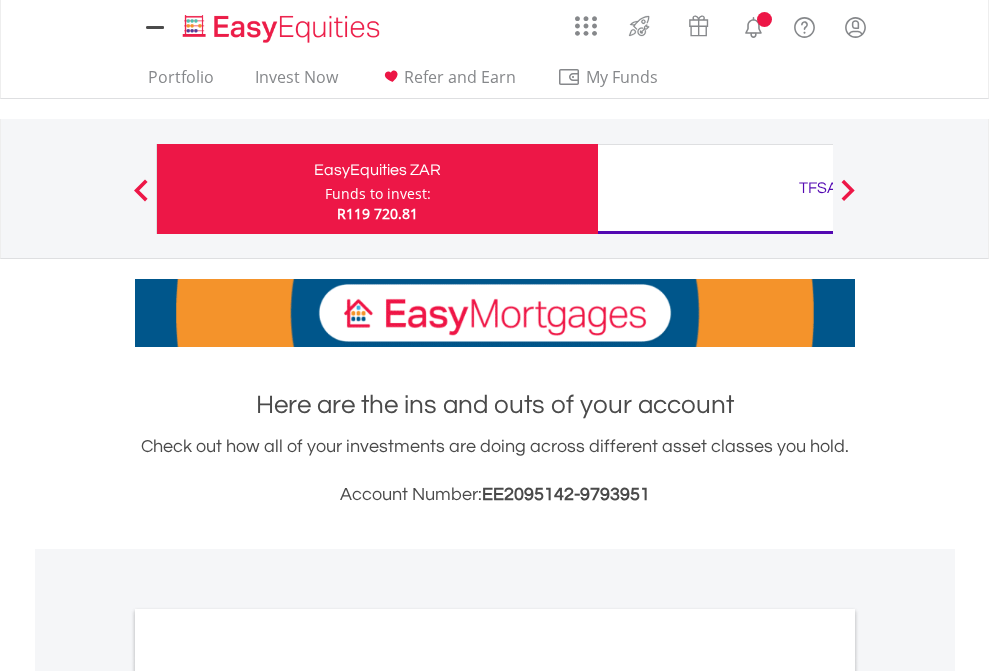 scroll, scrollTop: 1202, scrollLeft: 0, axis: vertical 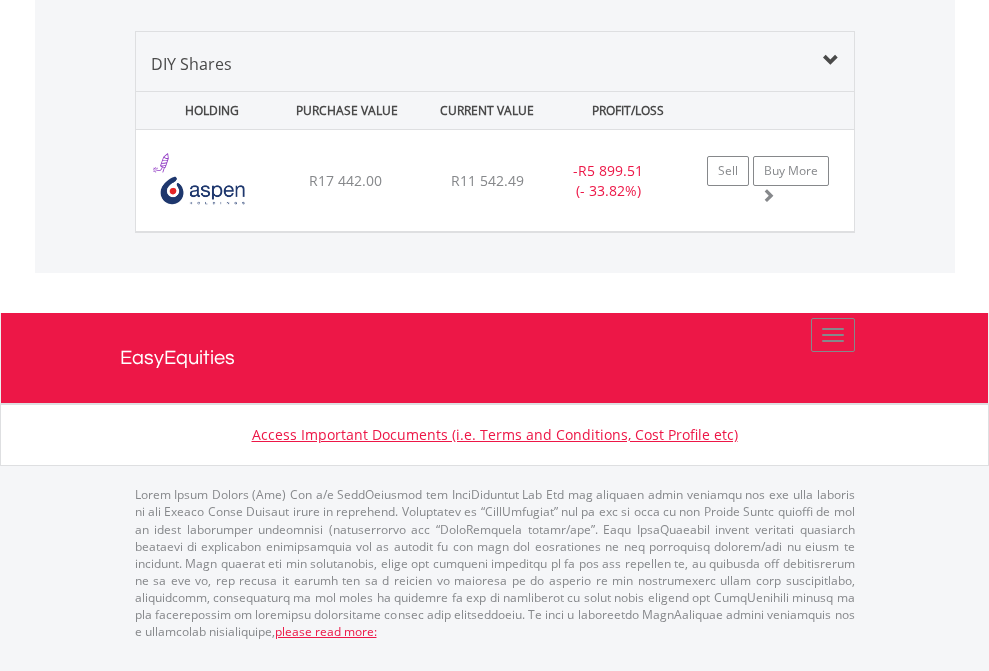 click on "TFSA" at bounding box center (818, -1419) 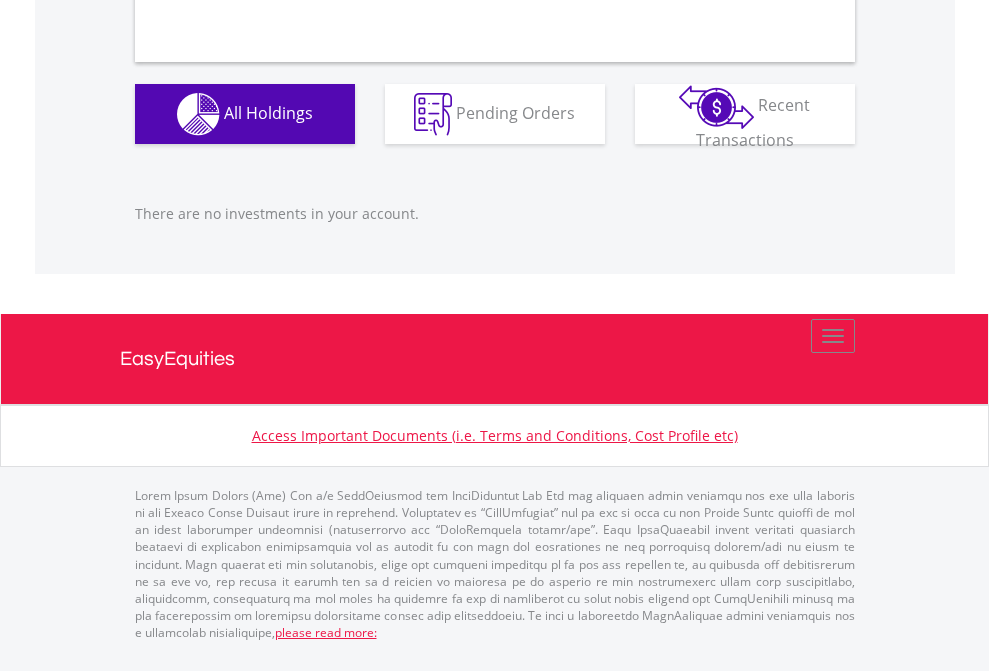 scroll, scrollTop: 2027, scrollLeft: 0, axis: vertical 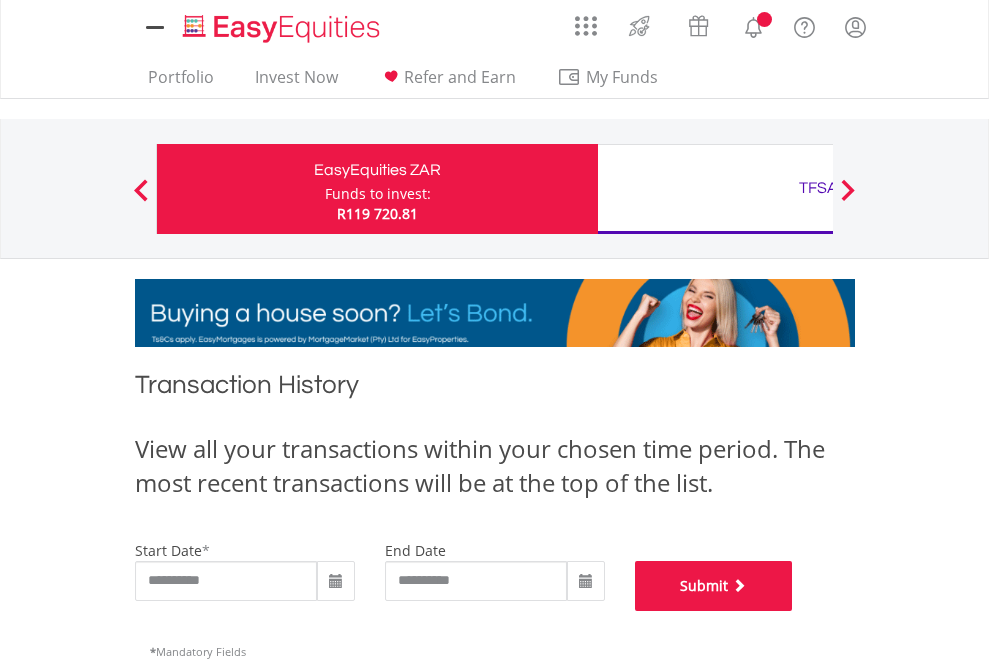 click on "Submit" at bounding box center [714, 586] 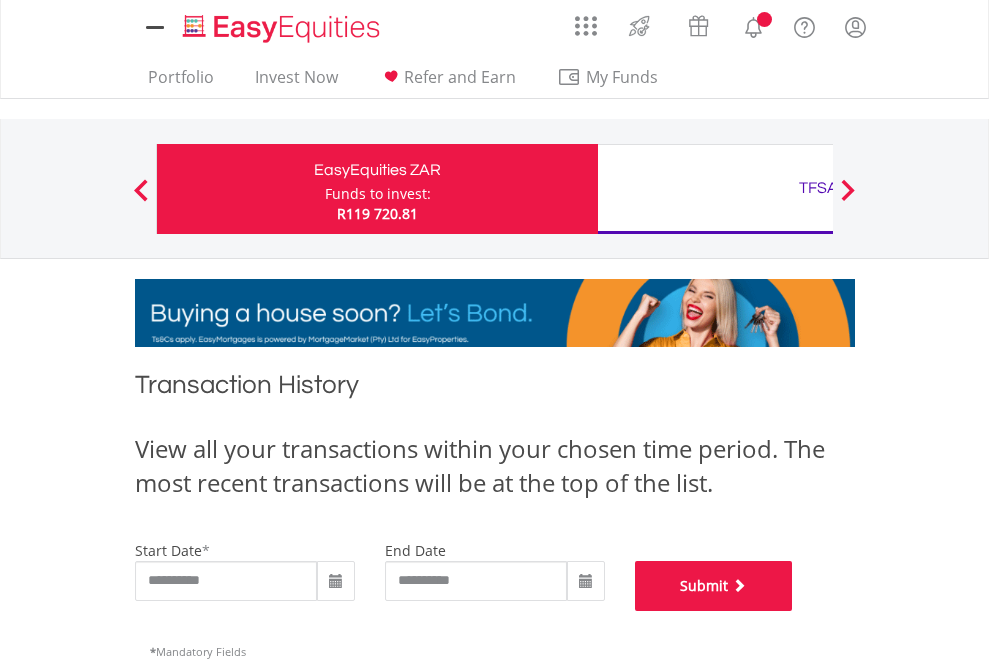 scroll, scrollTop: 811, scrollLeft: 0, axis: vertical 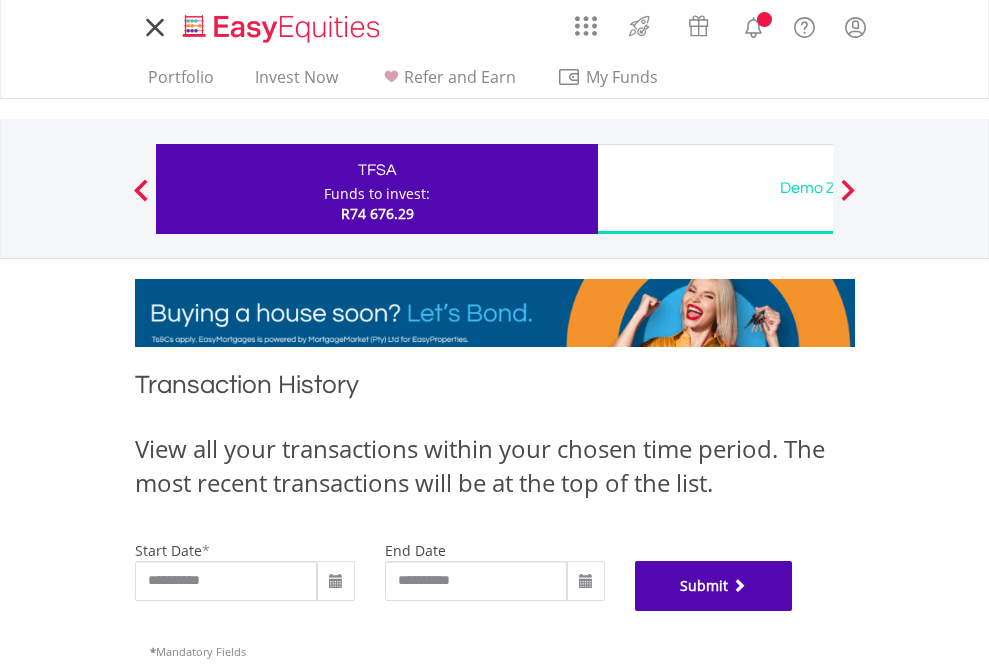 click on "Submit" at bounding box center (714, 586) 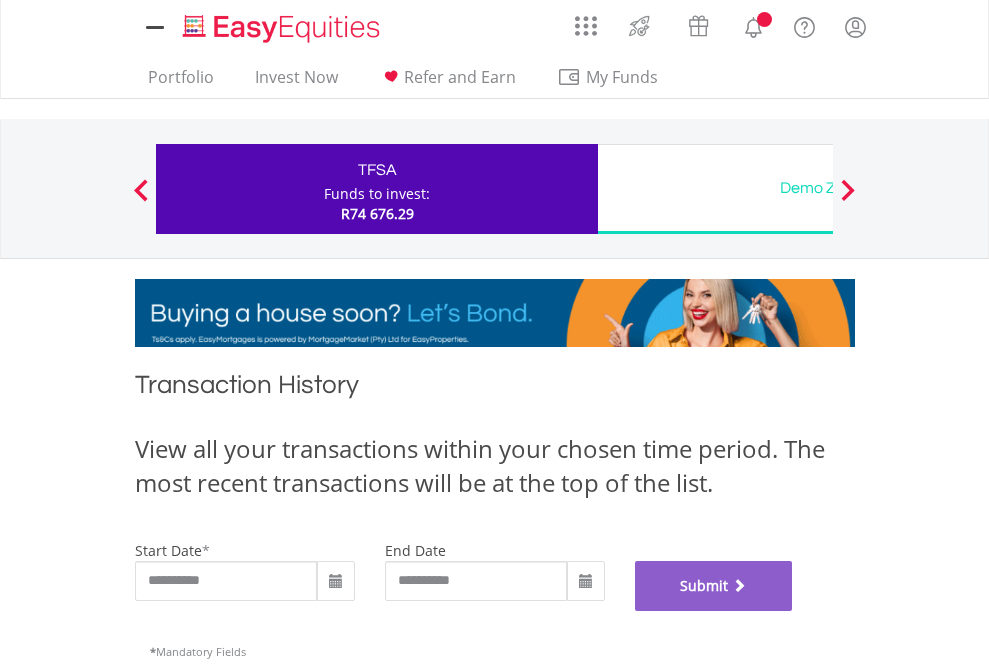 scroll, scrollTop: 811, scrollLeft: 0, axis: vertical 